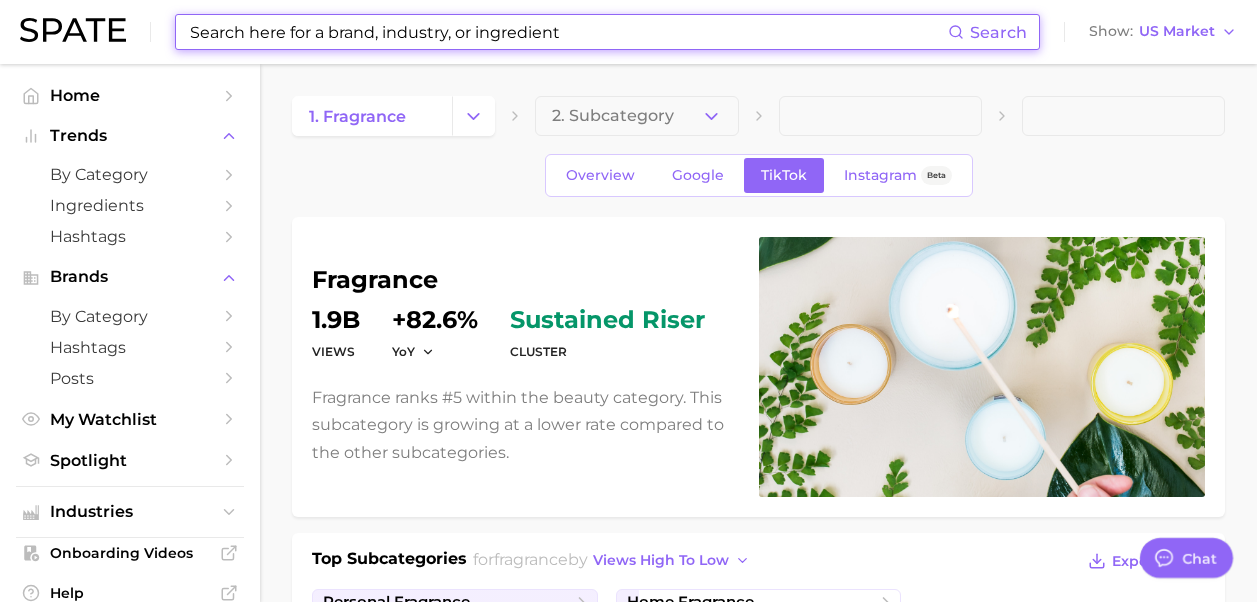 scroll, scrollTop: 1600, scrollLeft: 0, axis: vertical 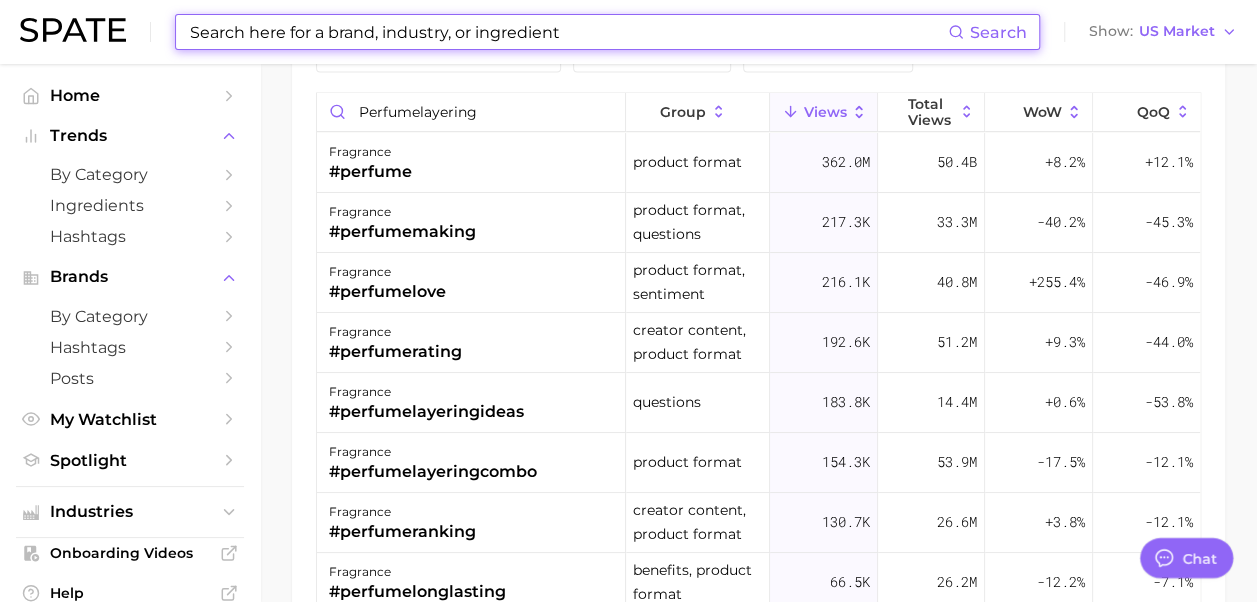 click at bounding box center [568, 32] 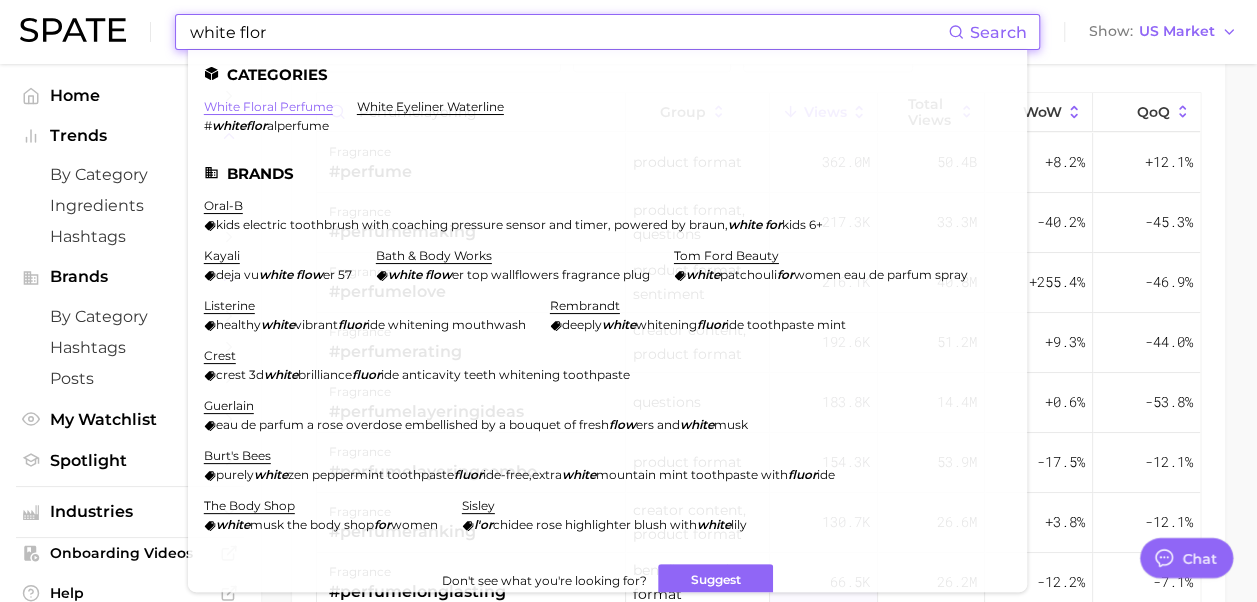 type on "white flor" 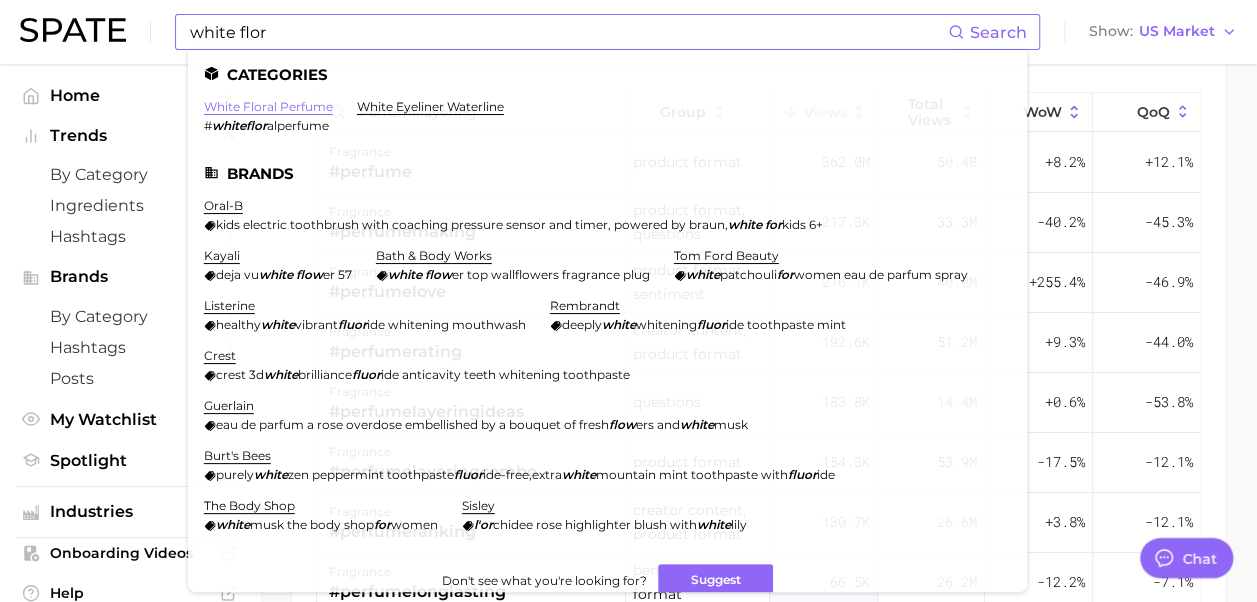 click on "white floral perfume" at bounding box center (268, 106) 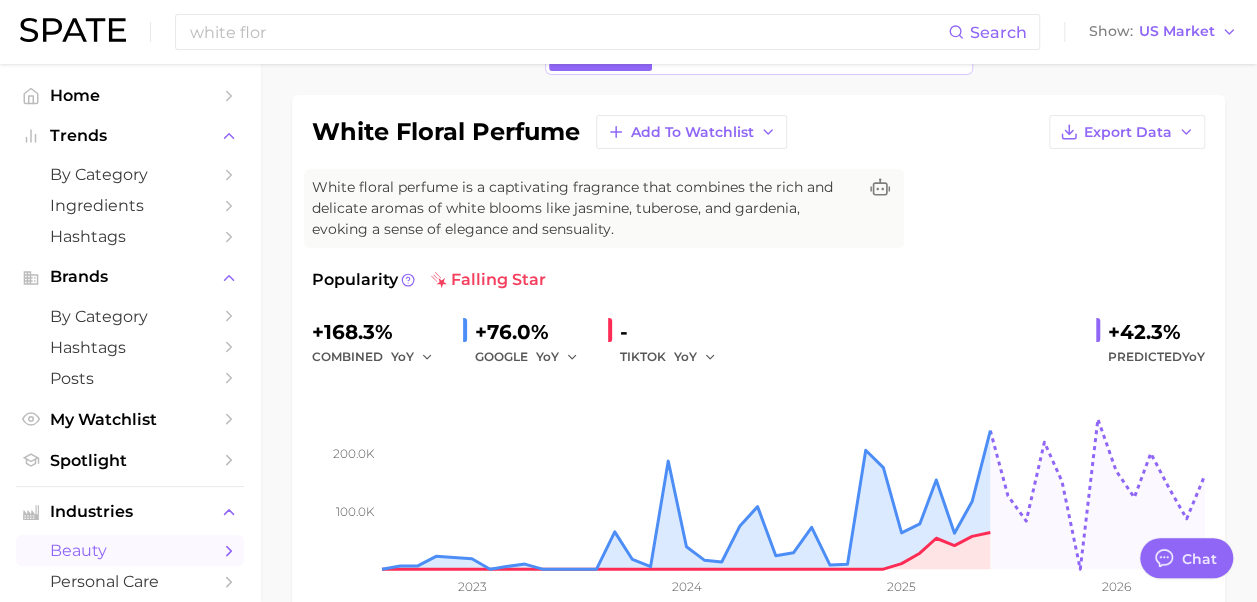 scroll, scrollTop: 0, scrollLeft: 0, axis: both 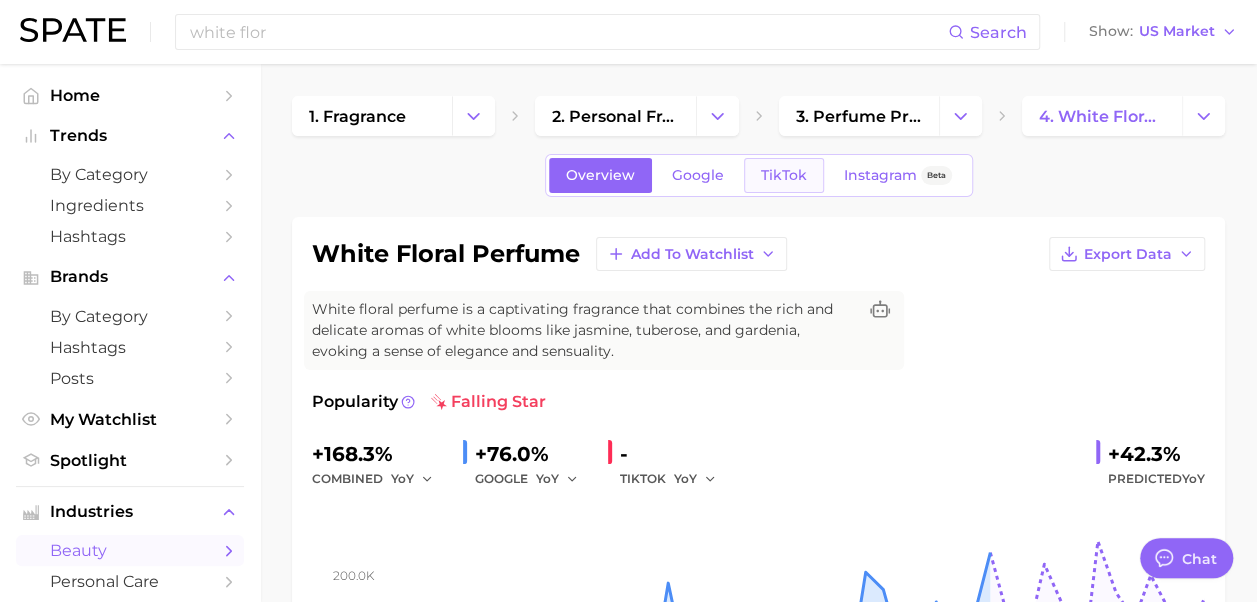 click on "TikTok" at bounding box center (784, 175) 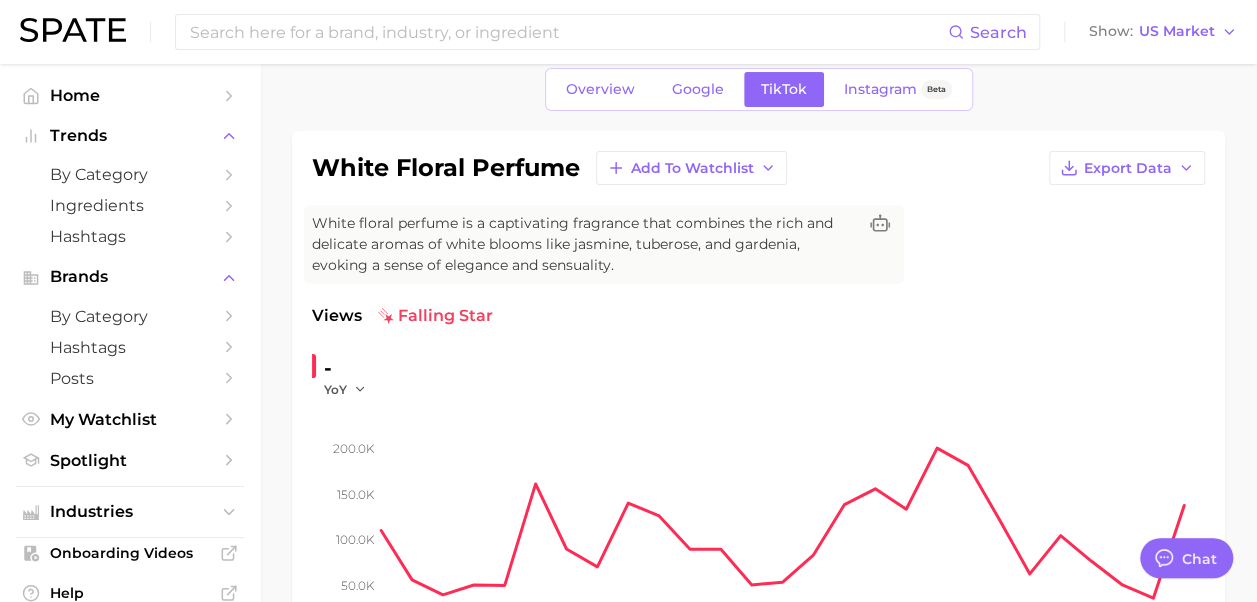 scroll, scrollTop: 0, scrollLeft: 0, axis: both 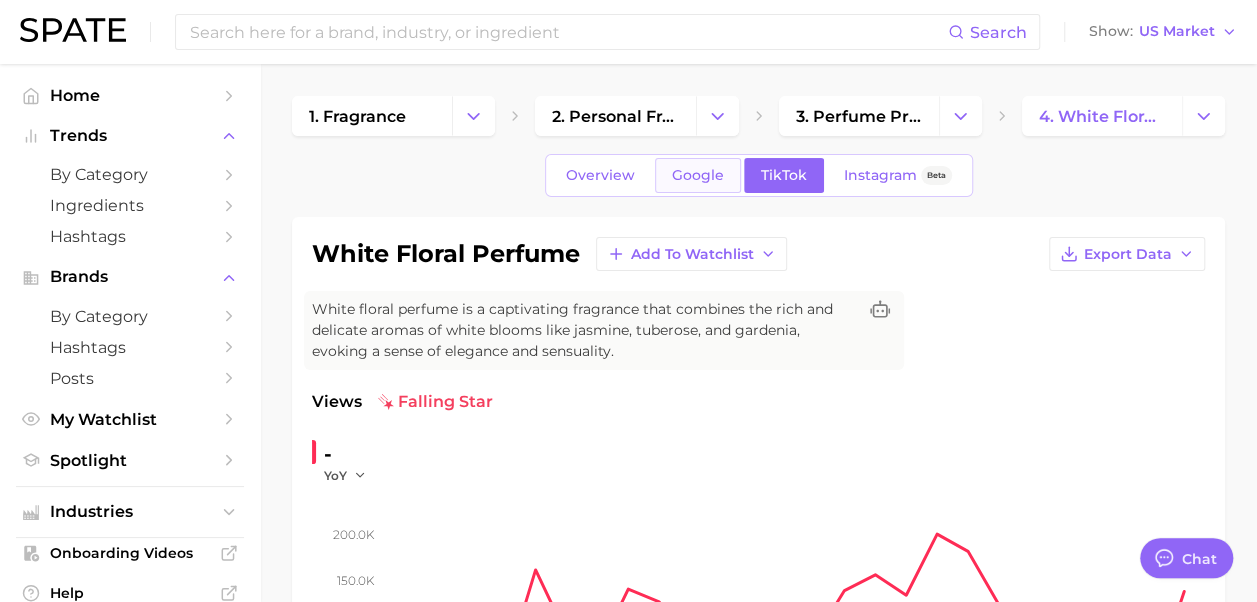 click on "Google" at bounding box center [698, 175] 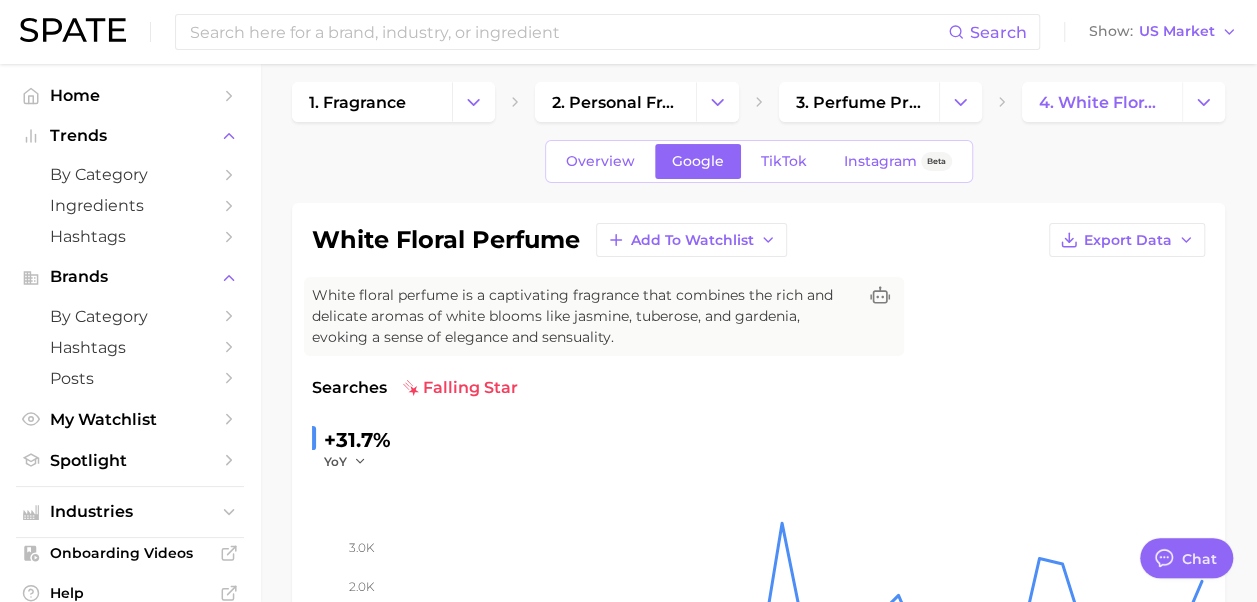 scroll, scrollTop: 100, scrollLeft: 0, axis: vertical 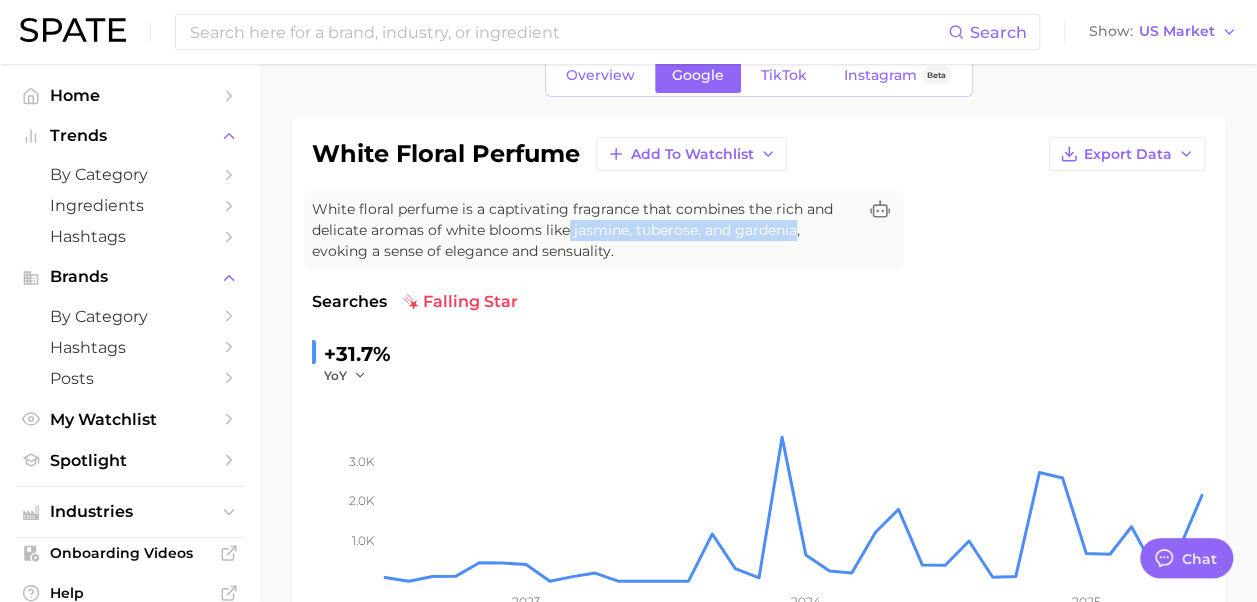 drag, startPoint x: 568, startPoint y: 230, endPoint x: 795, endPoint y: 230, distance: 227 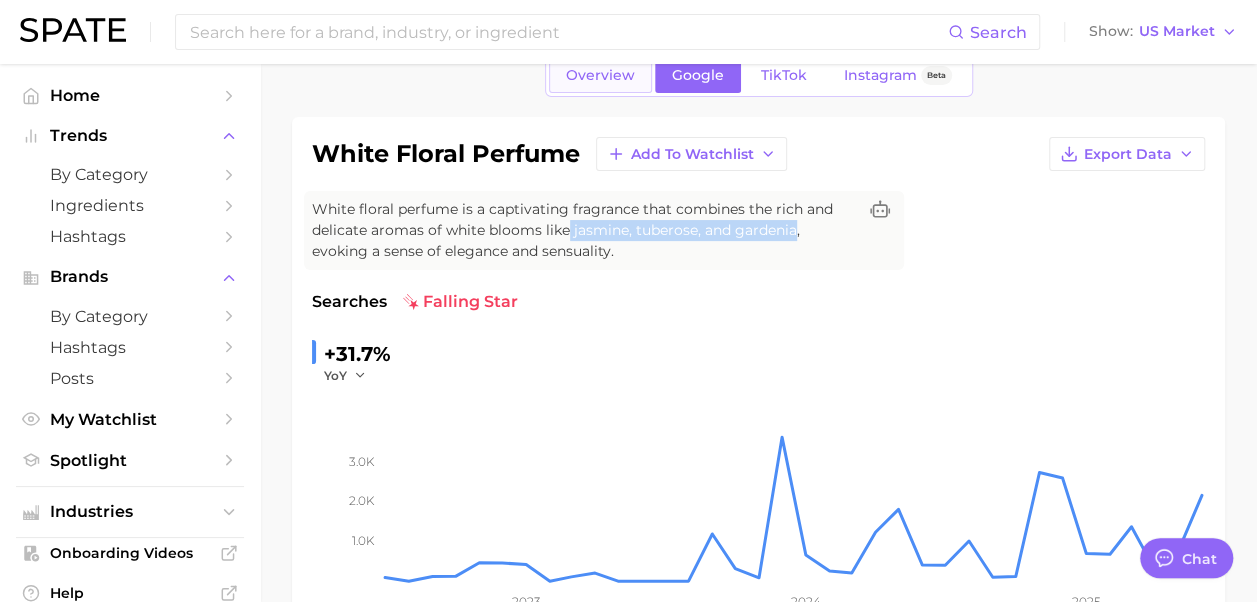 click on "Overview" at bounding box center (600, 75) 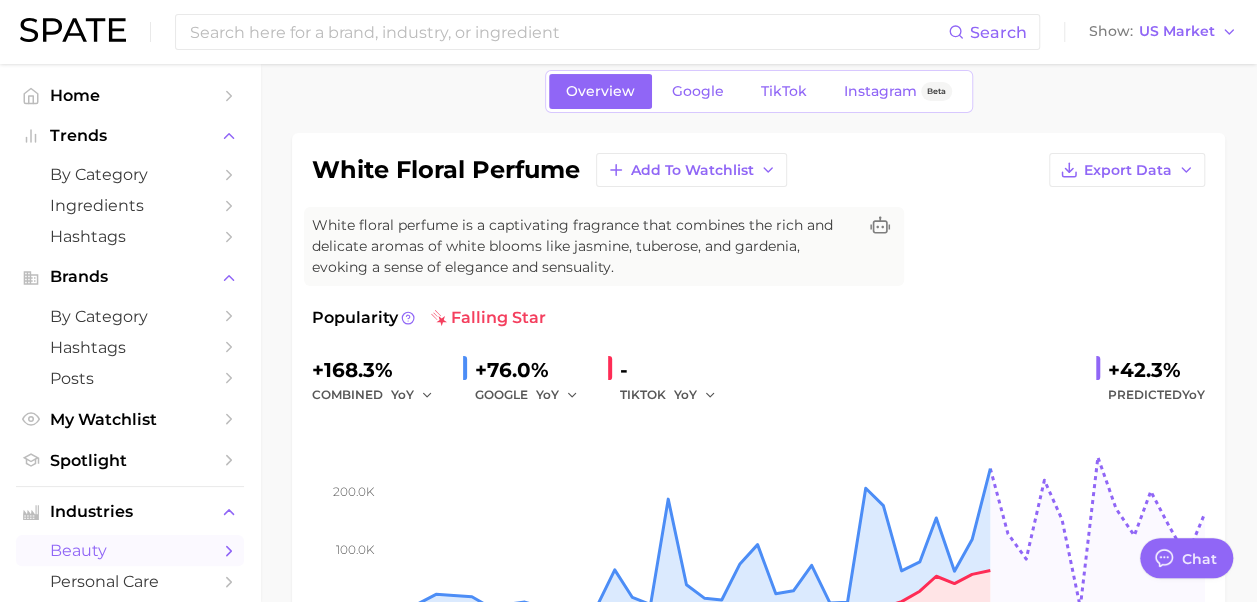 scroll, scrollTop: 100, scrollLeft: 0, axis: vertical 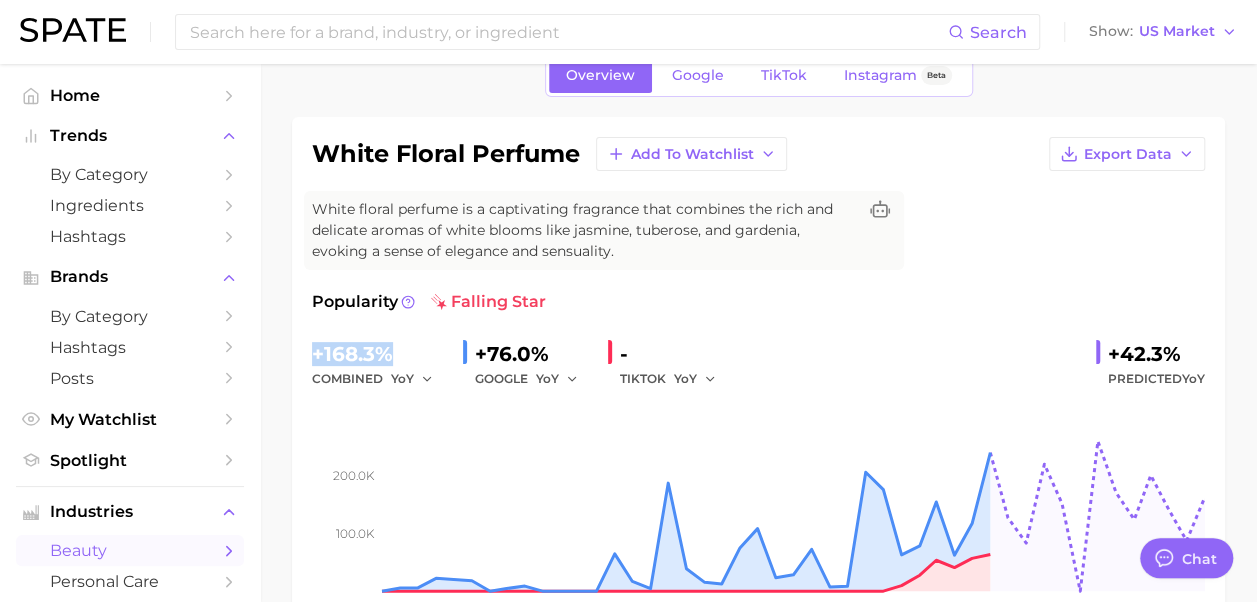 drag, startPoint x: 312, startPoint y: 353, endPoint x: 401, endPoint y: 353, distance: 89 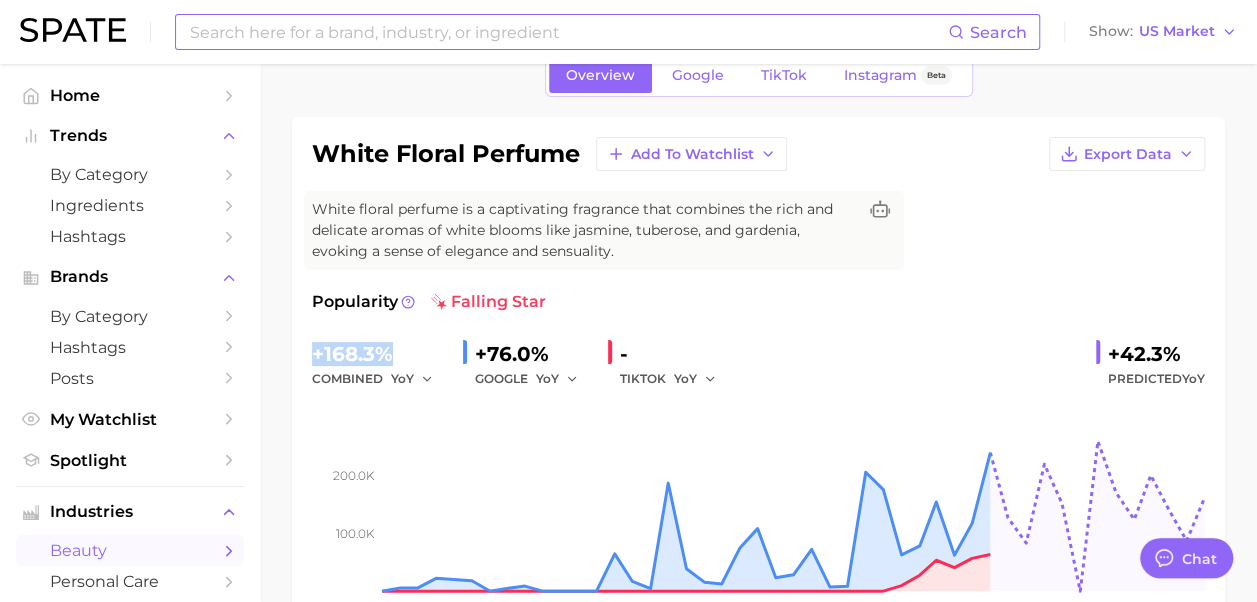 copy on "+168.3%" 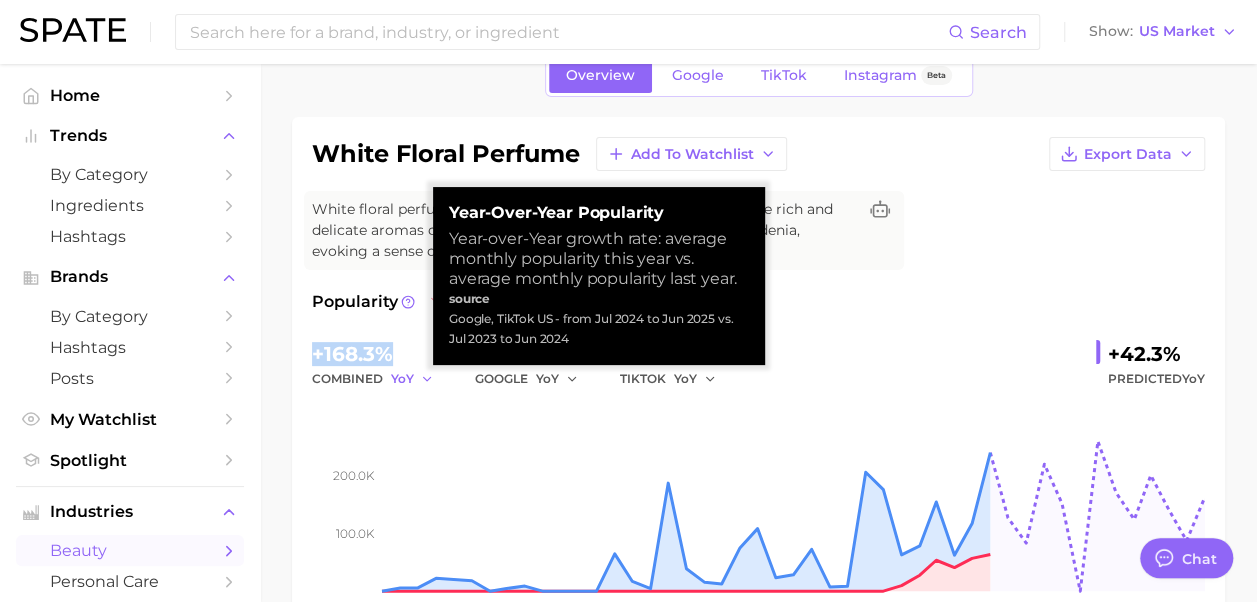 click on "YoY" at bounding box center [412, 379] 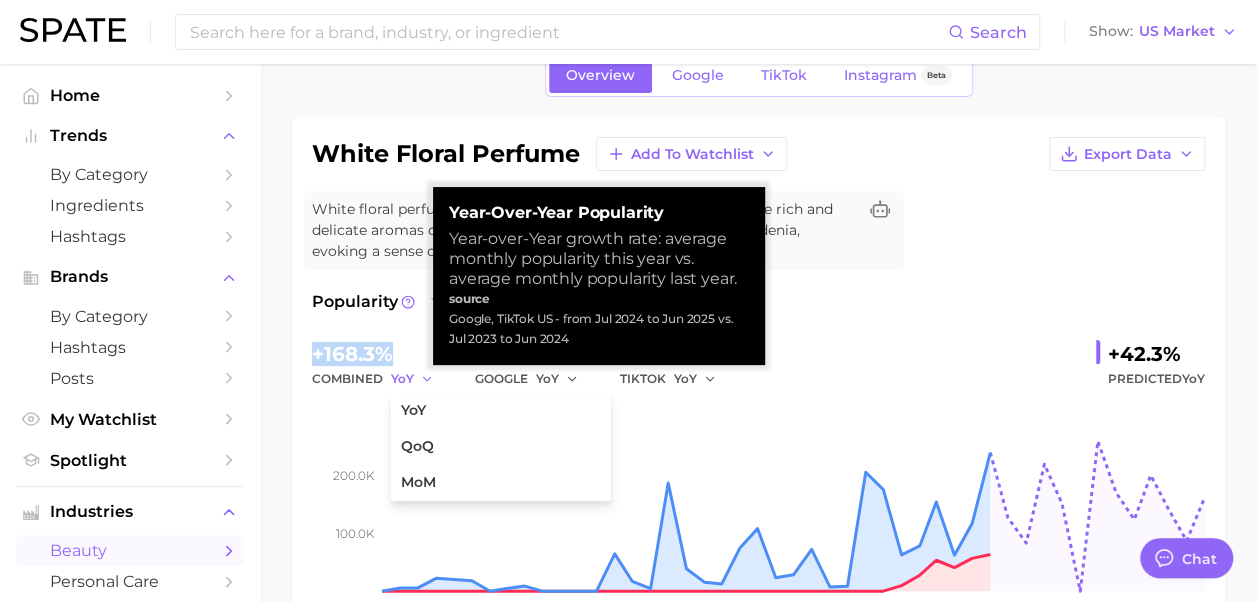 click 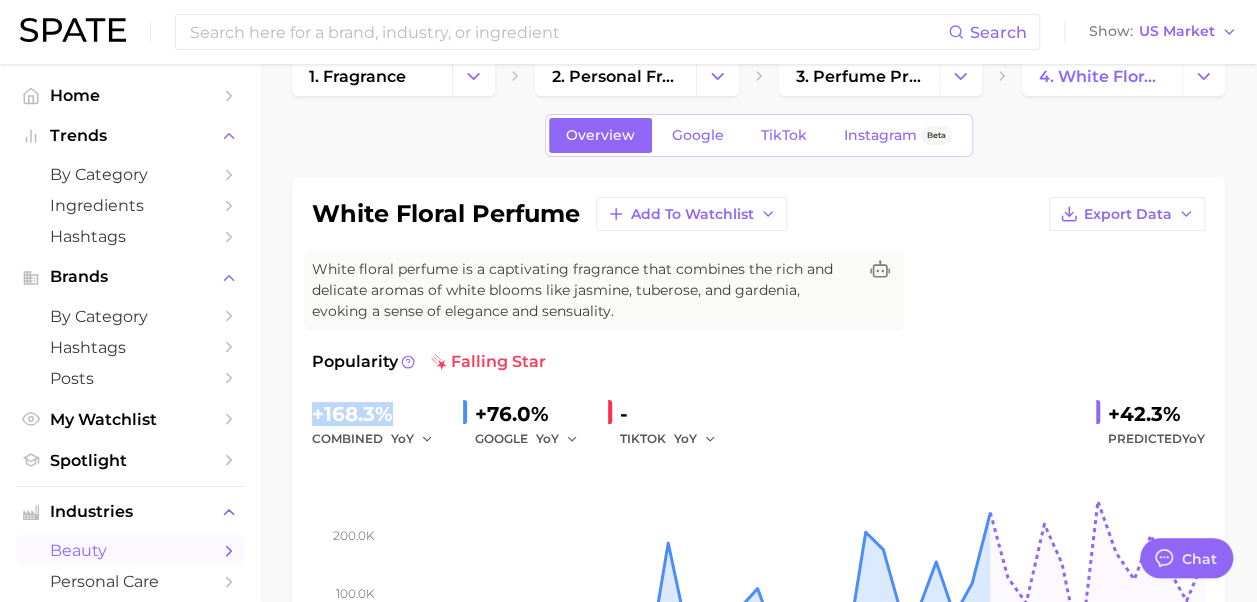 scroll, scrollTop: 0, scrollLeft: 0, axis: both 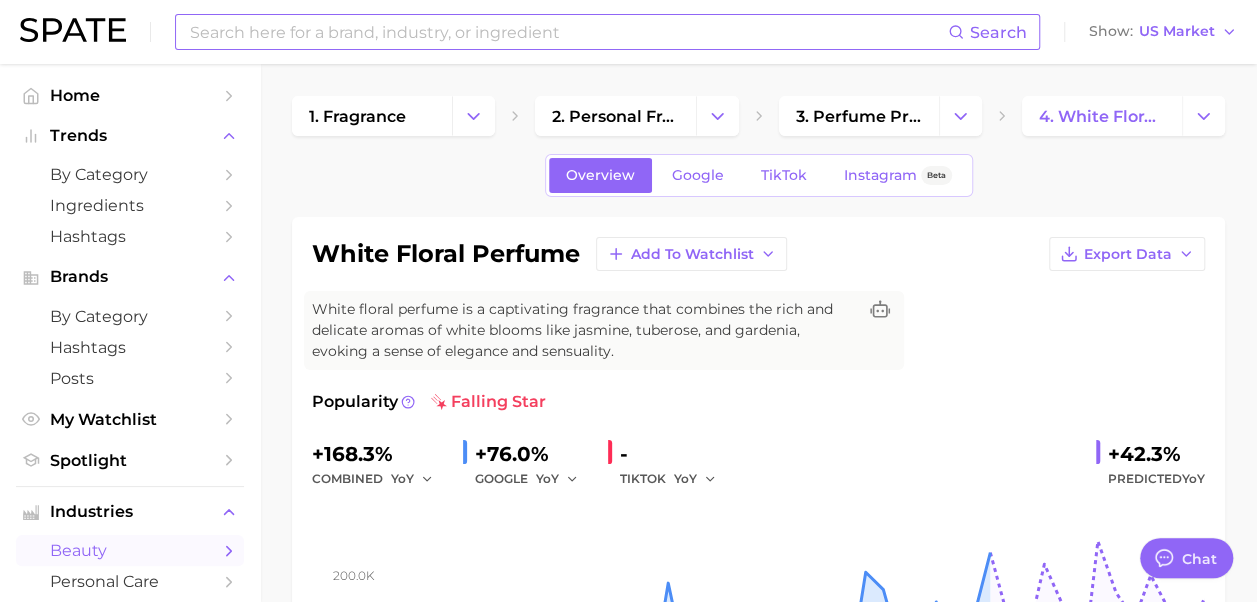 click at bounding box center [568, 32] 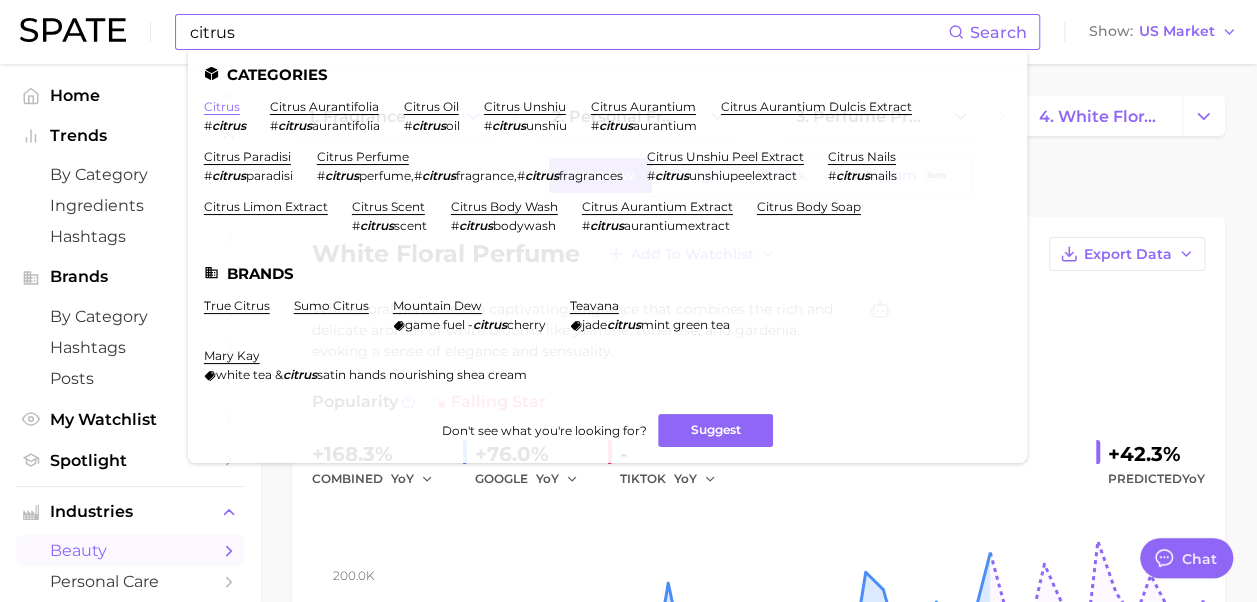 click on "citrus" at bounding box center (222, 106) 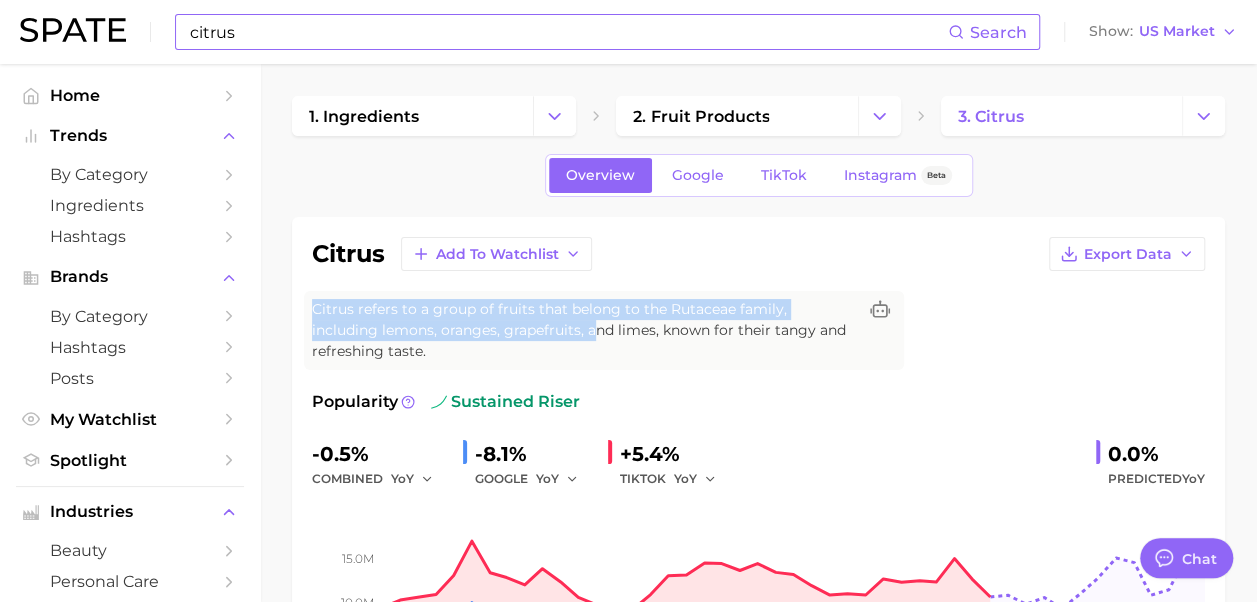 drag, startPoint x: 310, startPoint y: 328, endPoint x: 522, endPoint y: 327, distance: 212.00237 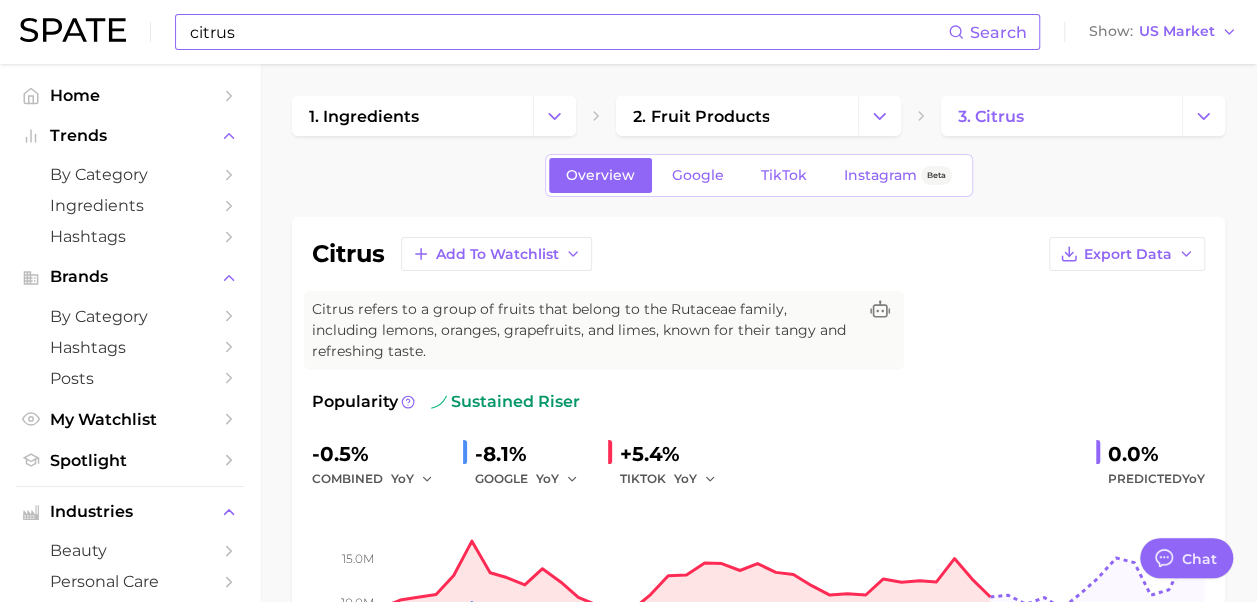 drag, startPoint x: 522, startPoint y: 327, endPoint x: 537, endPoint y: 334, distance: 16.552946 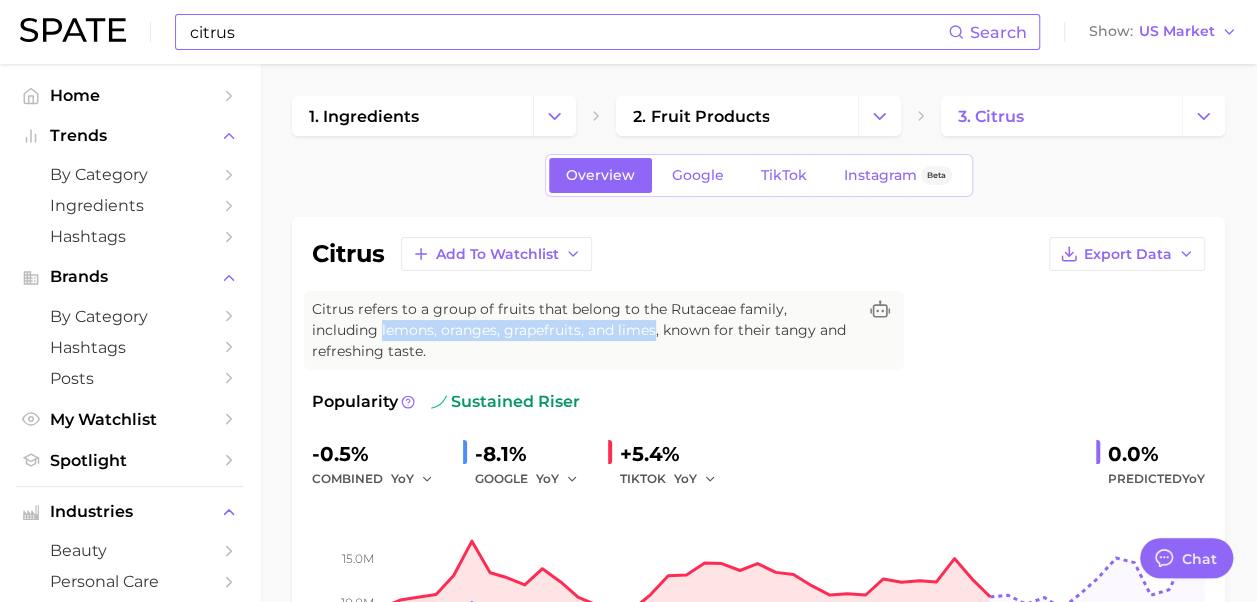 drag, startPoint x: 583, startPoint y: 329, endPoint x: 312, endPoint y: 329, distance: 271 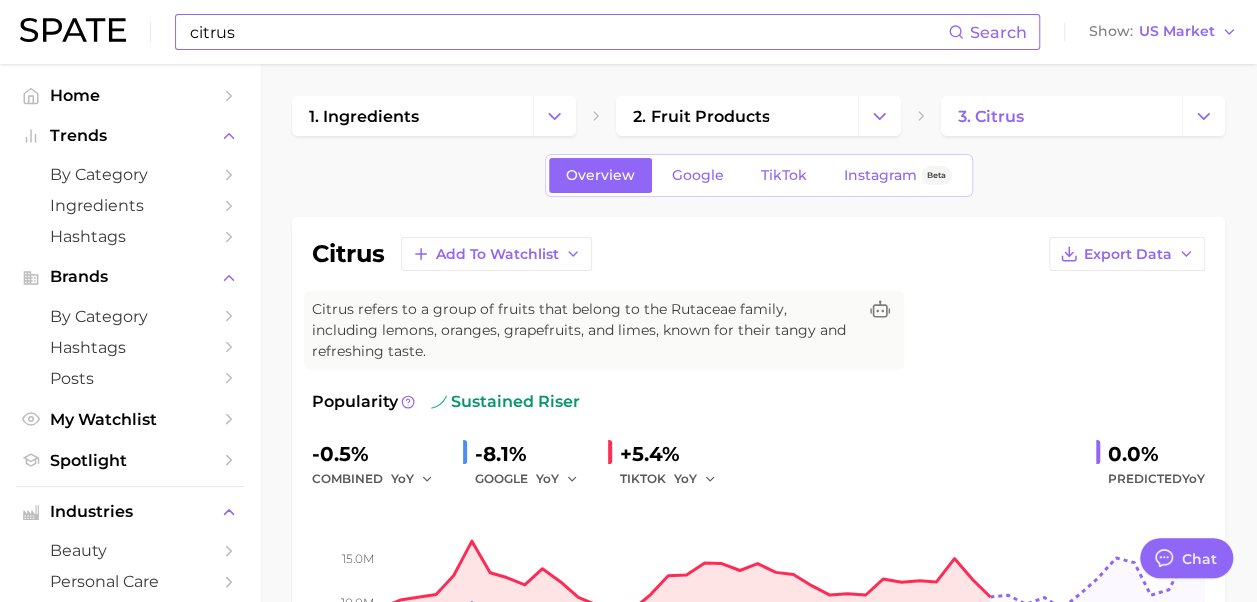 click on "Citrus refers to a group of fruits that belong to the Rutaceae family, including lemons, oranges, grapefruits, and limes, known for their tangy and refreshing taste." at bounding box center (584, 330) 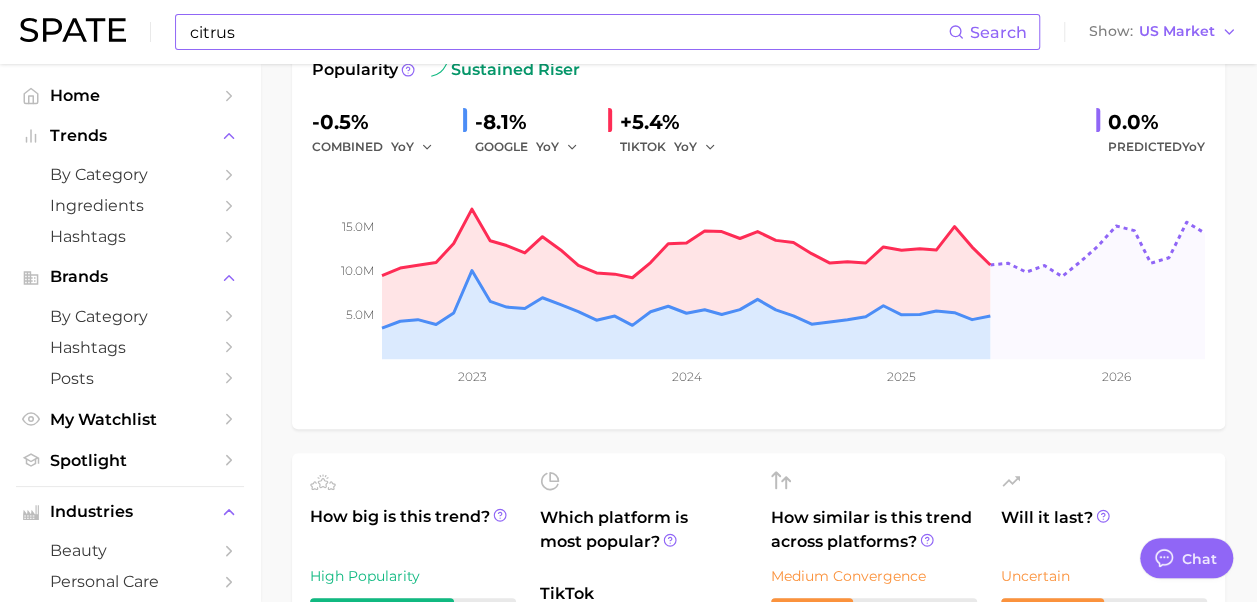 scroll, scrollTop: 0, scrollLeft: 0, axis: both 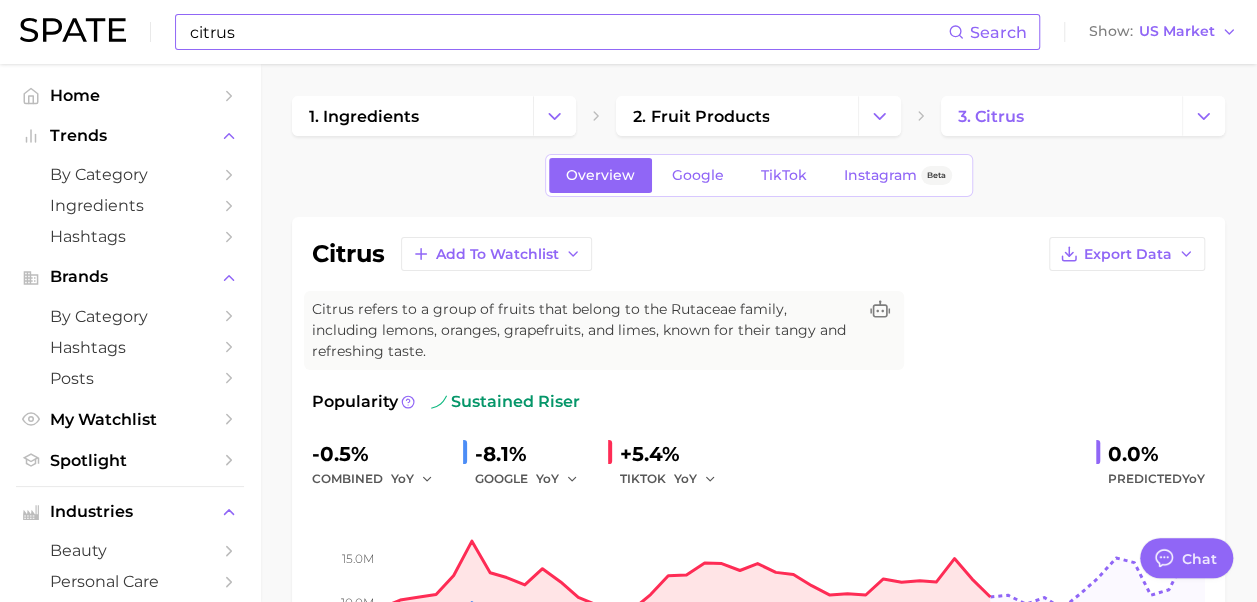 click on "citrus" at bounding box center (568, 32) 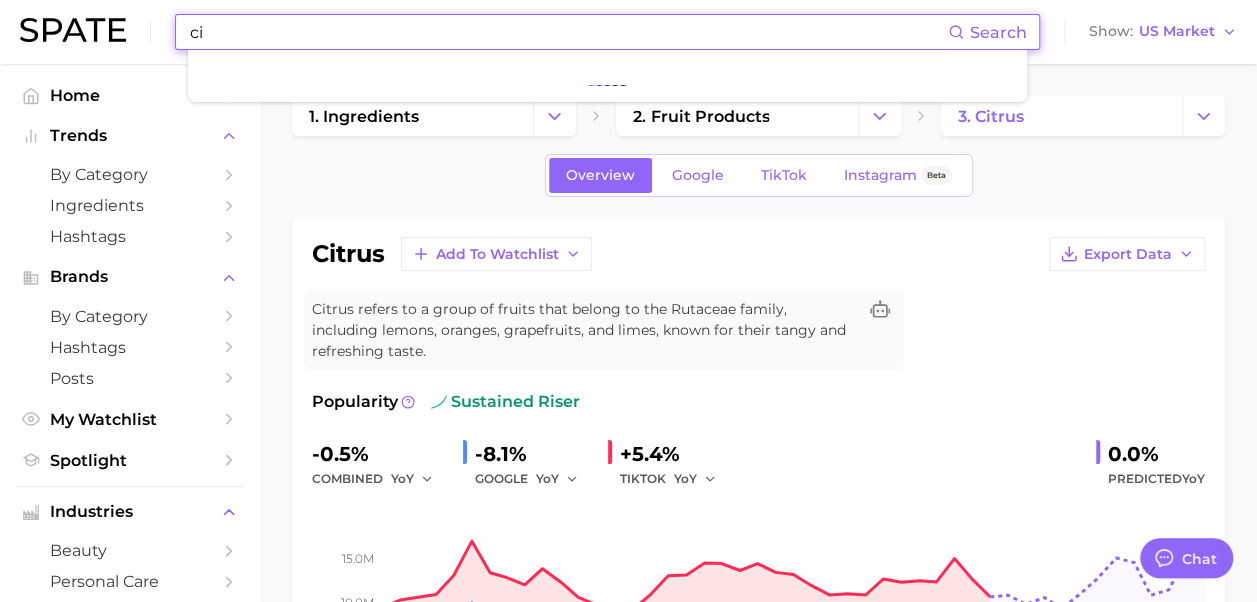 type on "c" 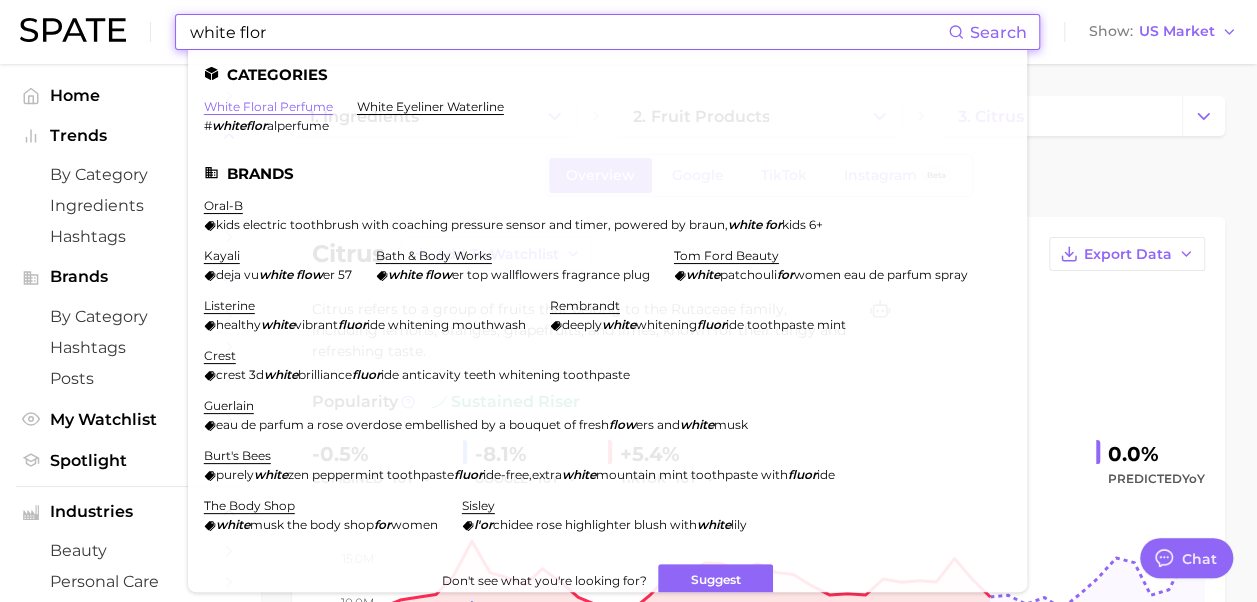 click on "white floral perfume" at bounding box center (268, 106) 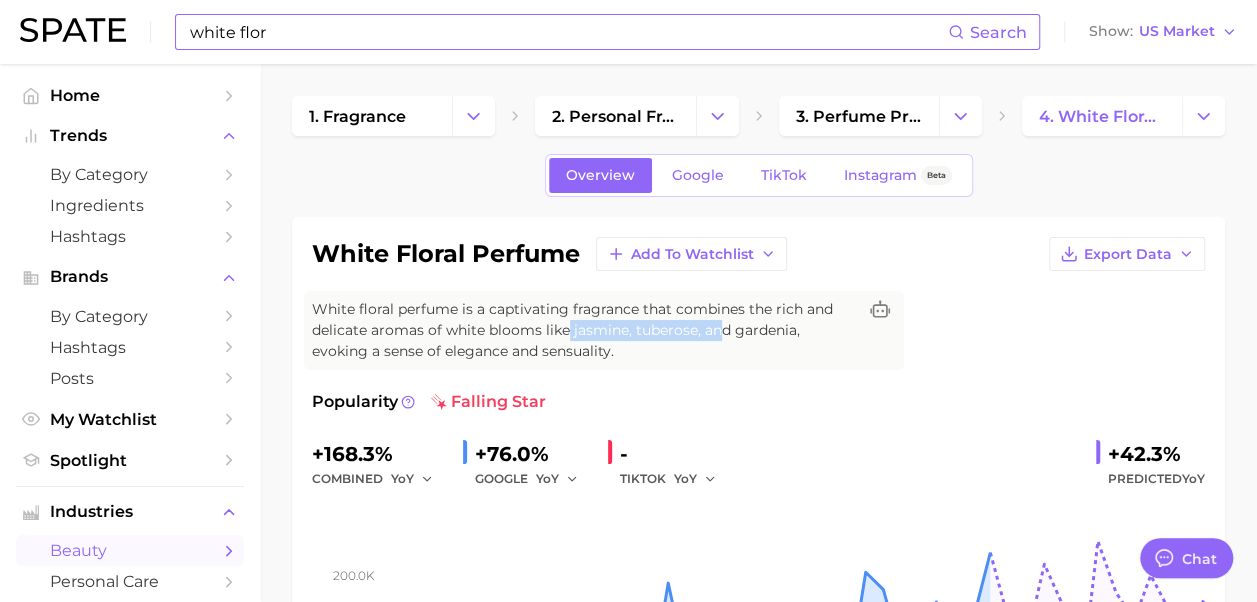 drag, startPoint x: 590, startPoint y: 328, endPoint x: 717, endPoint y: 331, distance: 127.03543 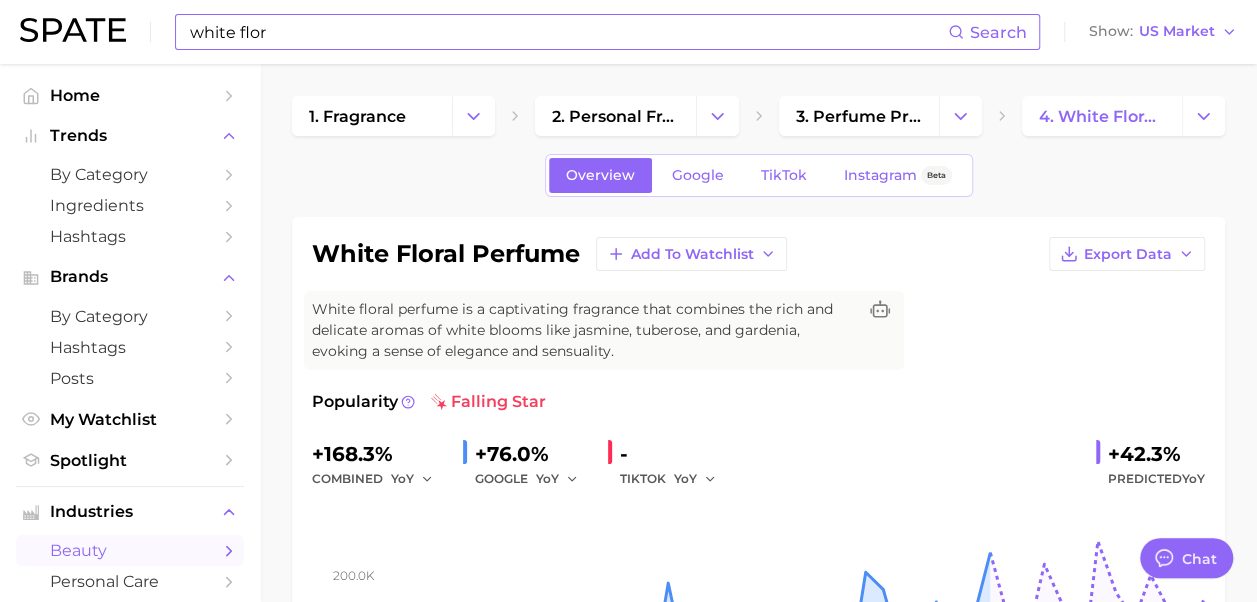 click on "white flor" at bounding box center [568, 32] 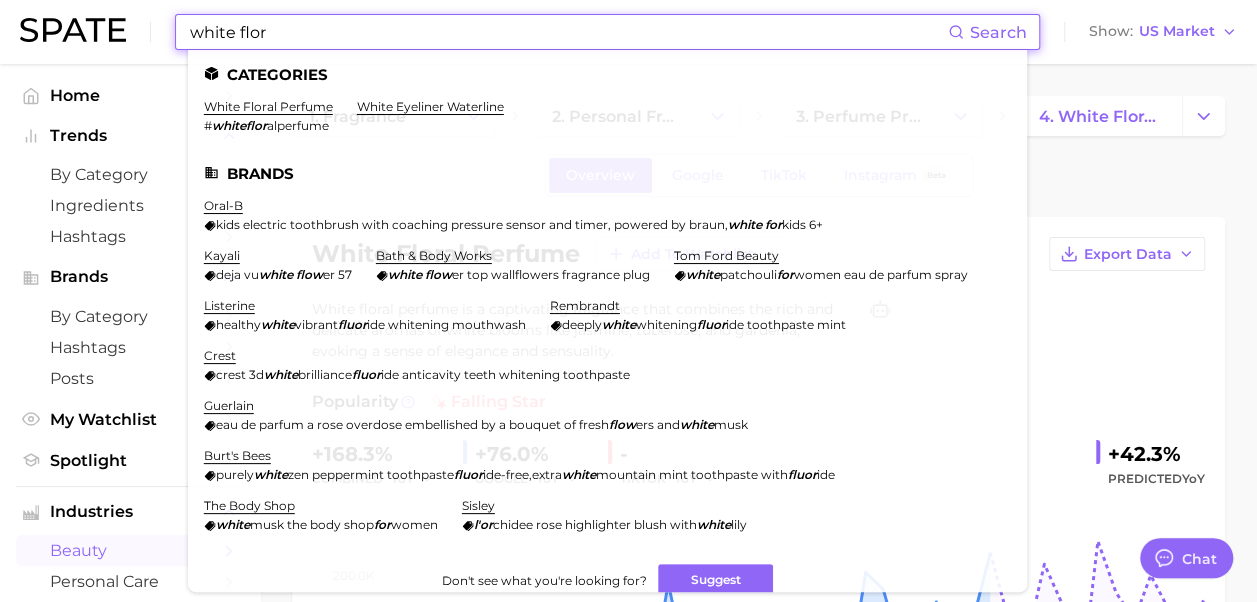 drag, startPoint x: 357, startPoint y: 34, endPoint x: 167, endPoint y: 33, distance: 190.00262 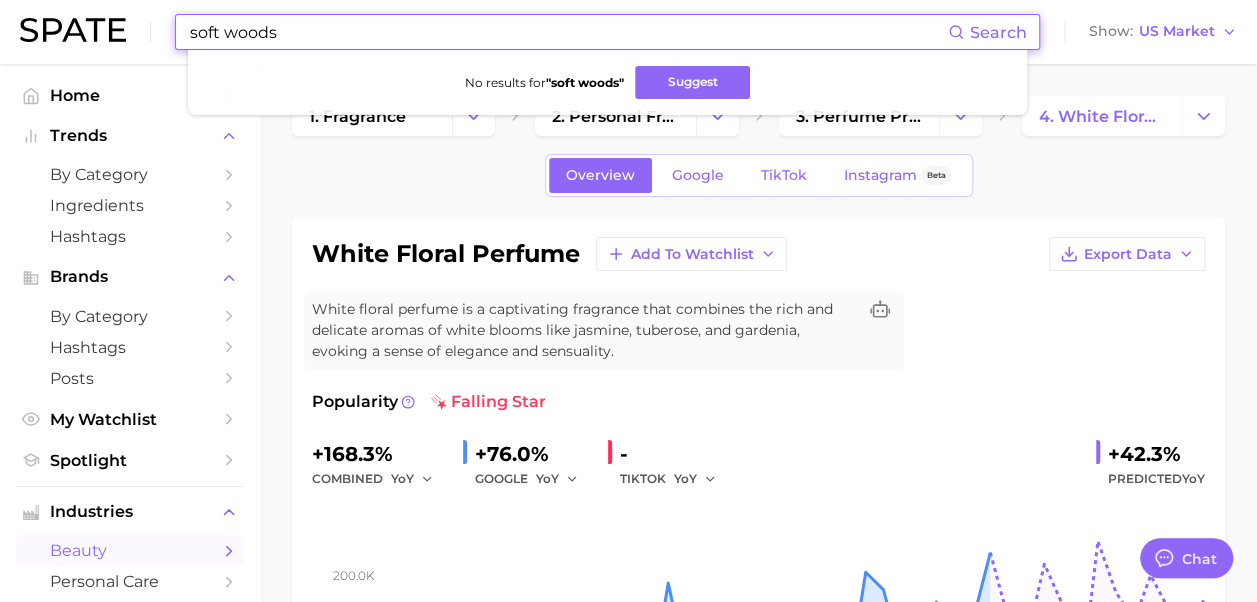drag, startPoint x: 226, startPoint y: 33, endPoint x: 167, endPoint y: 36, distance: 59.07622 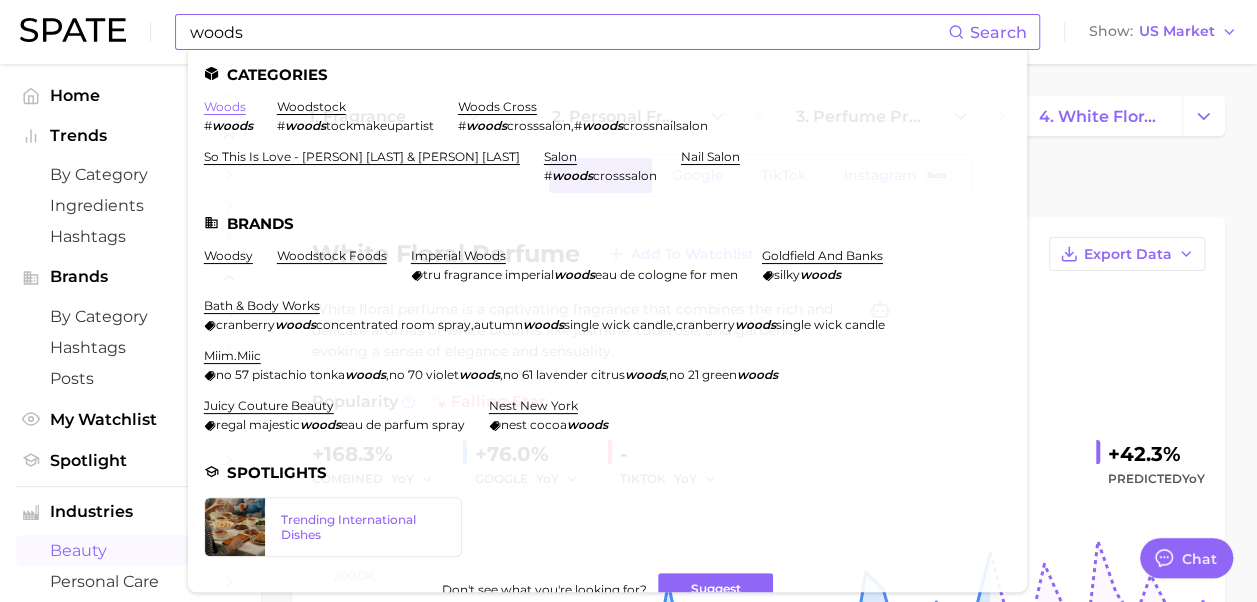 click on "woods" at bounding box center [225, 106] 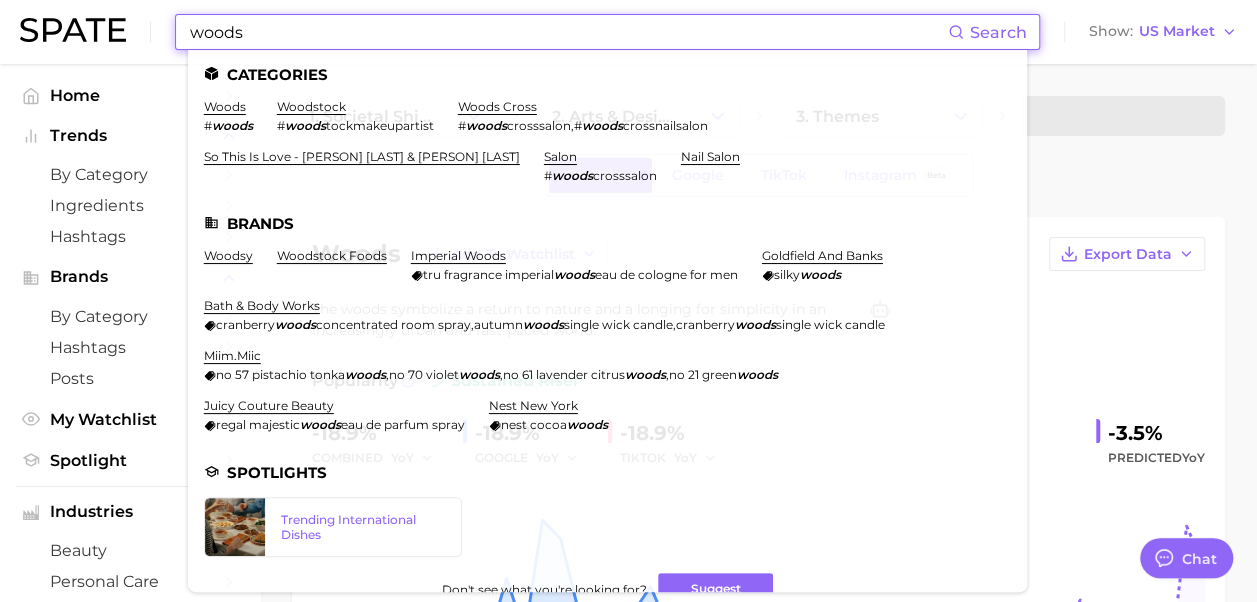 click on "woods" at bounding box center [568, 32] 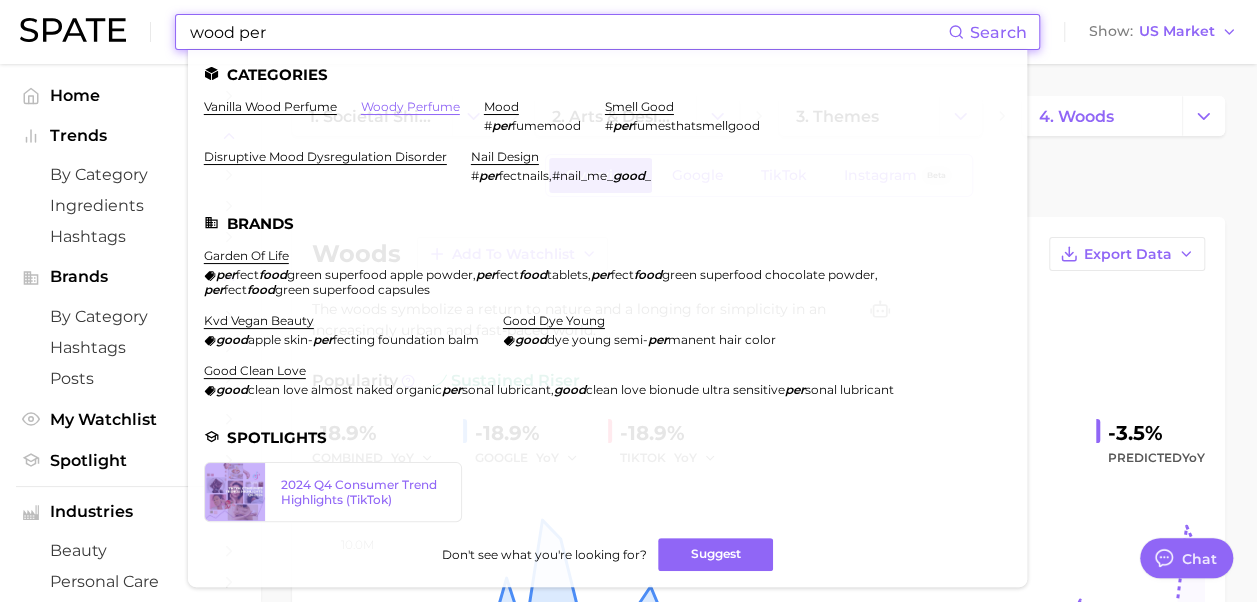 type on "wood per" 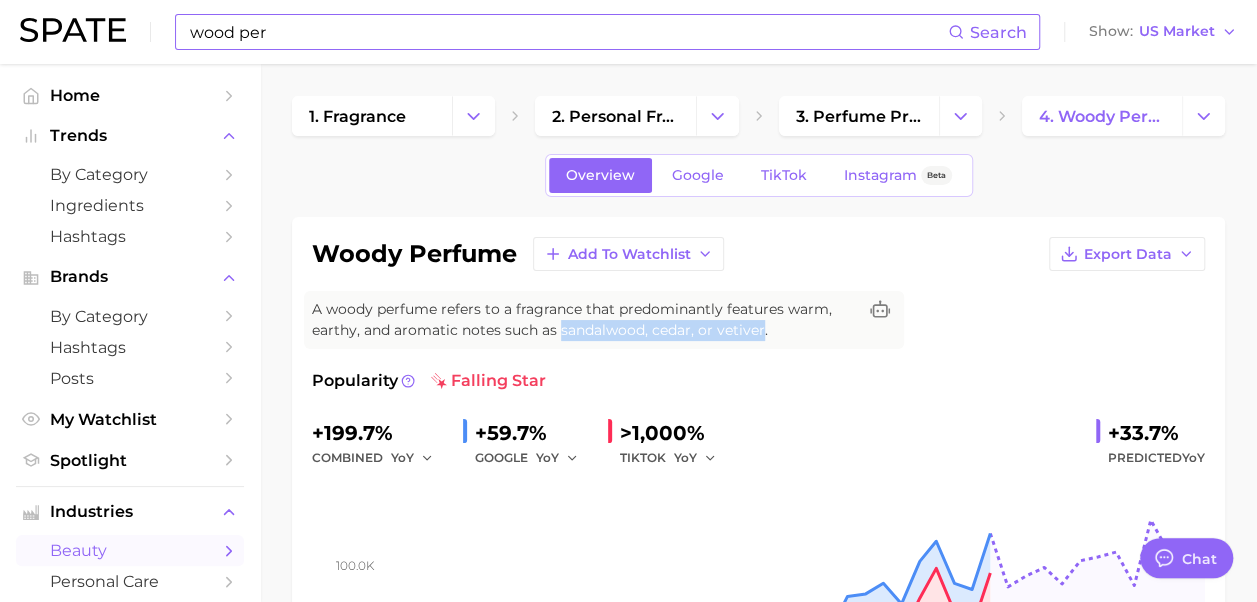 drag, startPoint x: 561, startPoint y: 328, endPoint x: 762, endPoint y: 328, distance: 201 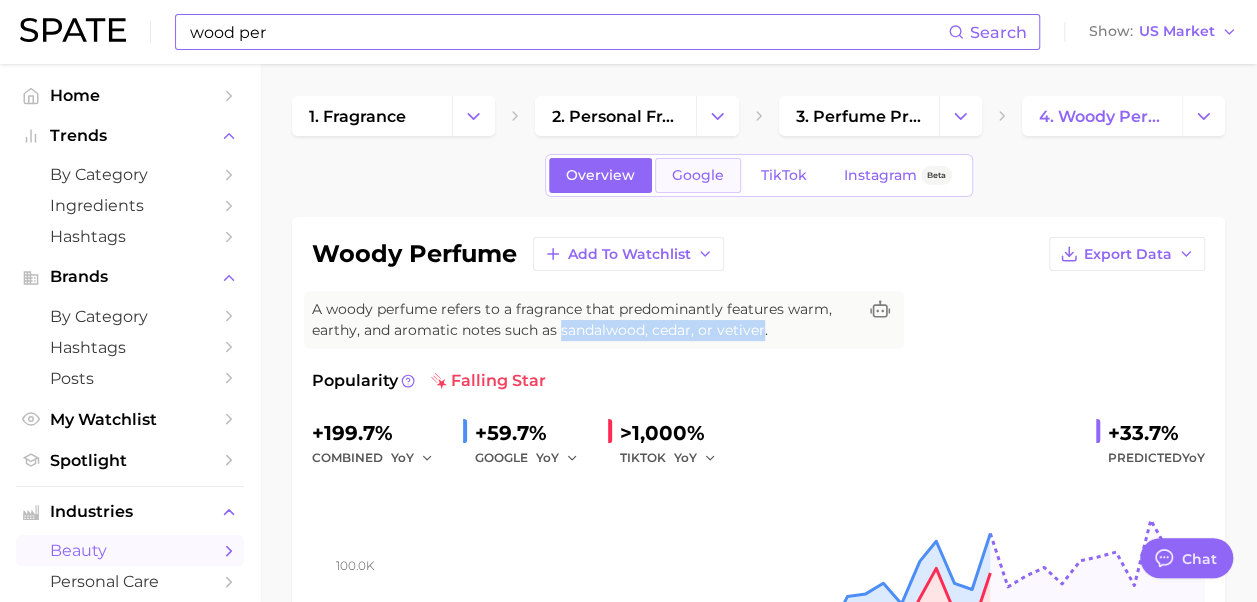 copy on "sandalwood, cedar, or vetiver" 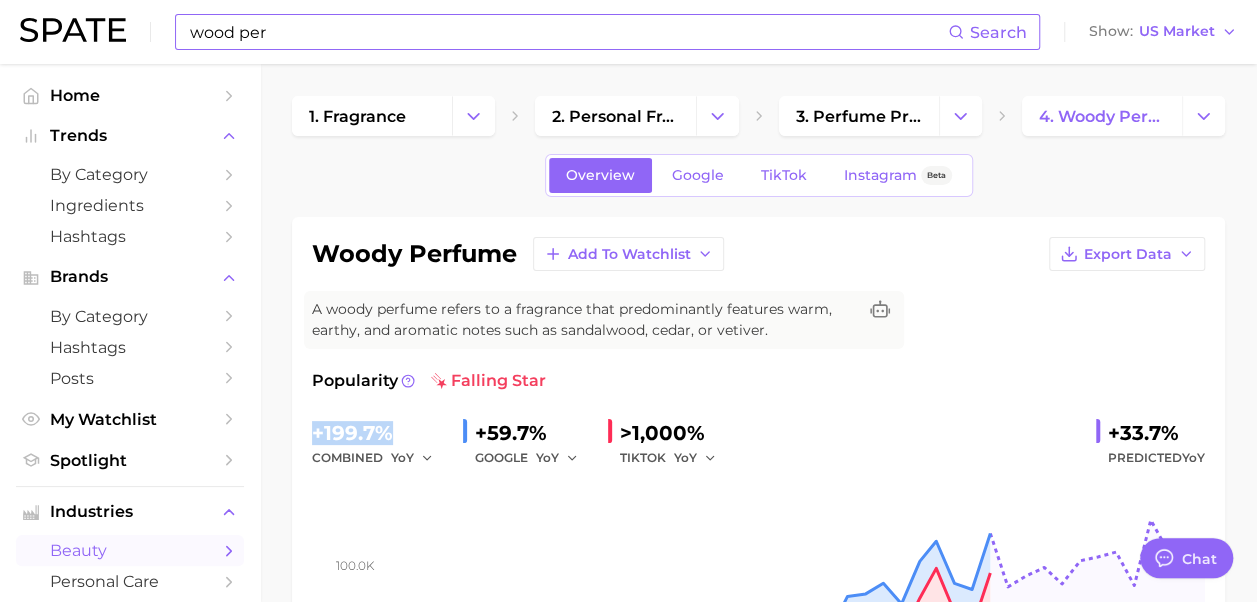 drag, startPoint x: 399, startPoint y: 432, endPoint x: 283, endPoint y: 418, distance: 116.841774 